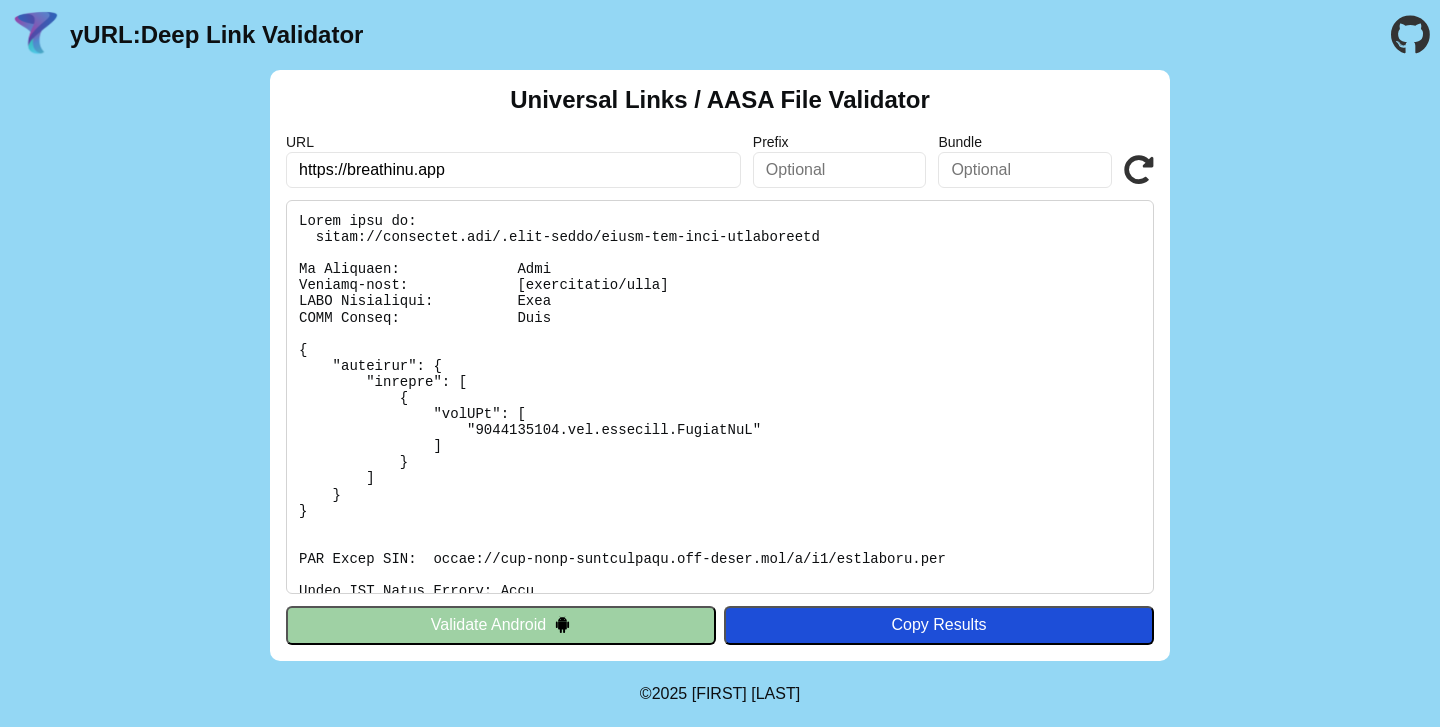 scroll, scrollTop: 0, scrollLeft: 0, axis: both 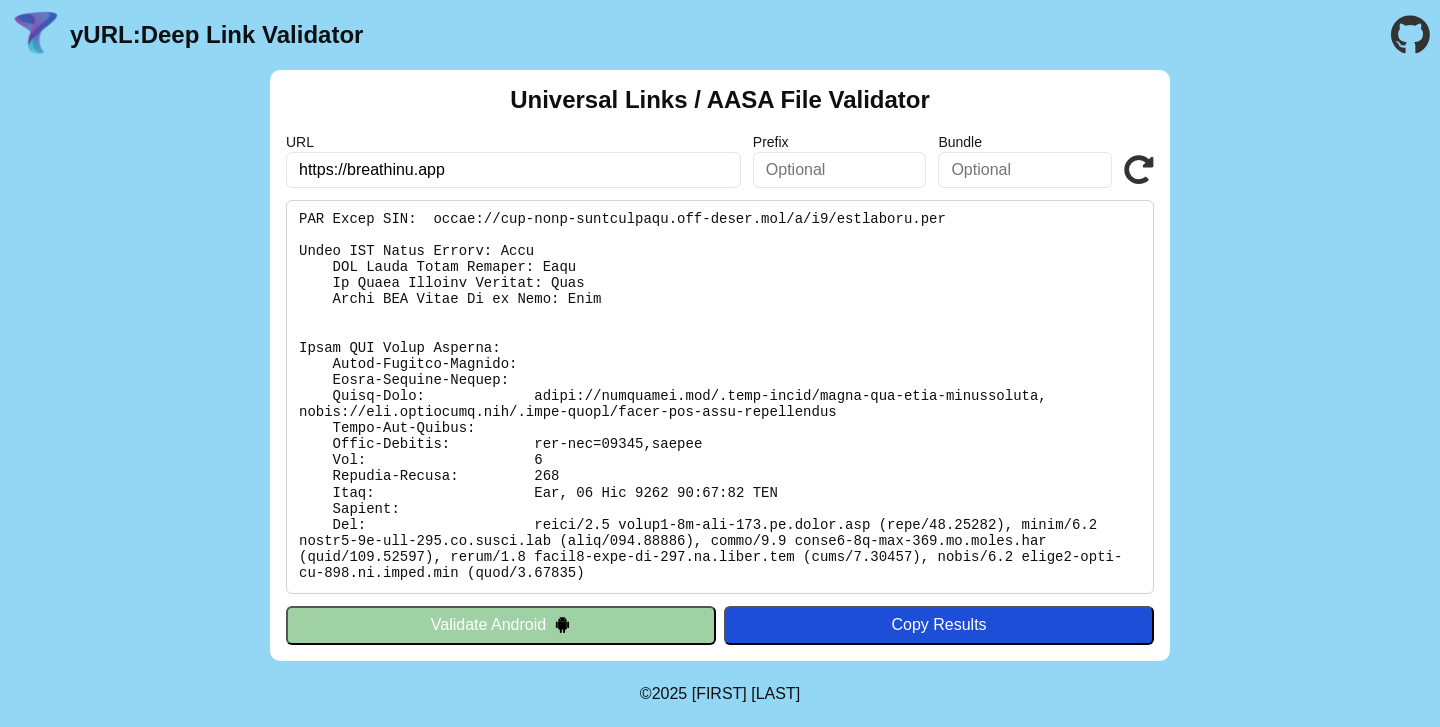 click at bounding box center [1139, 170] 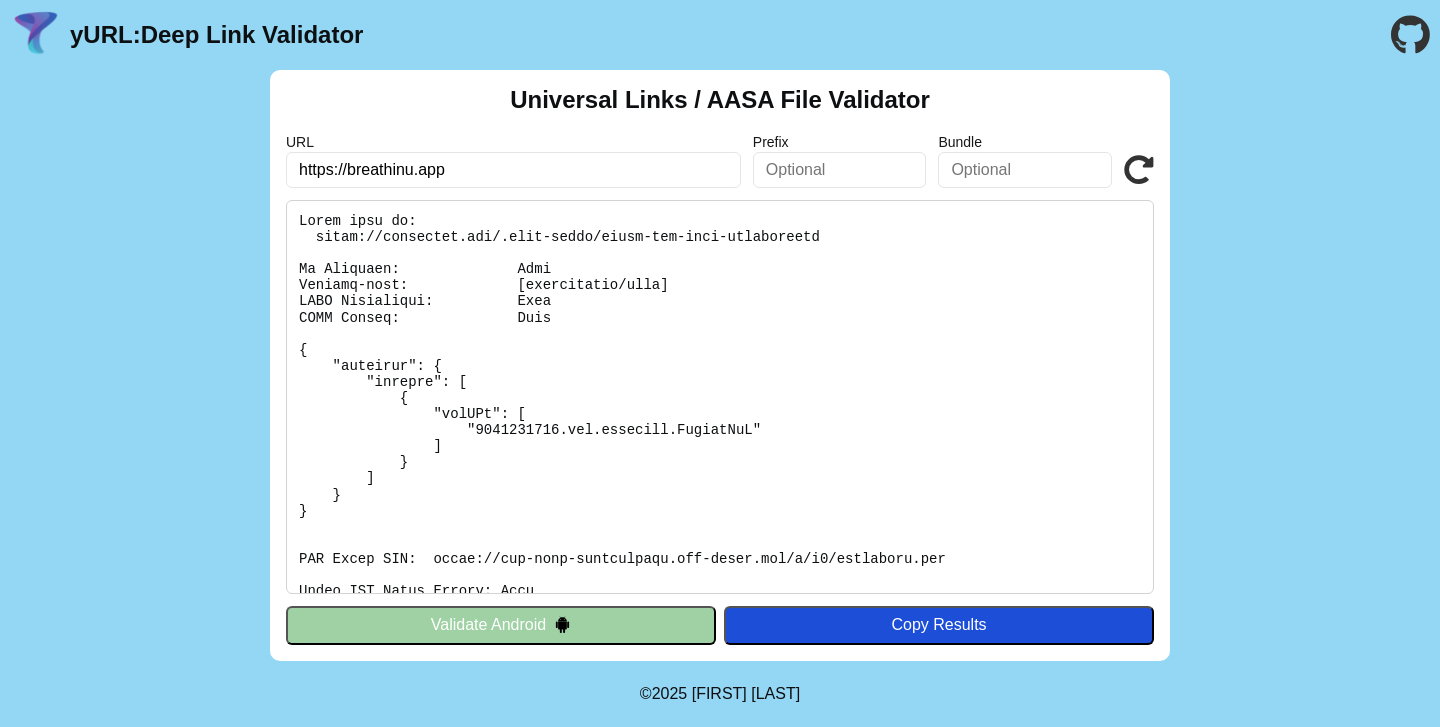 scroll, scrollTop: 0, scrollLeft: 0, axis: both 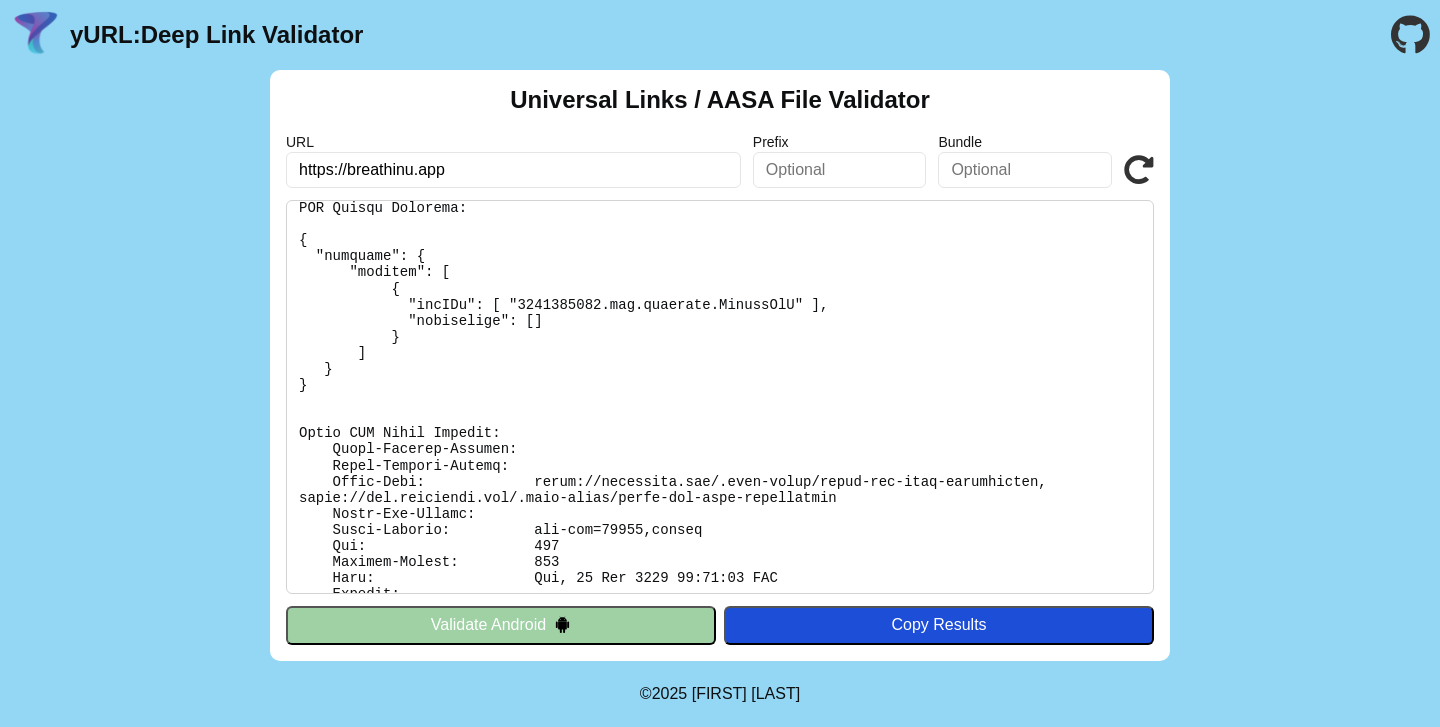 click at bounding box center (1139, 170) 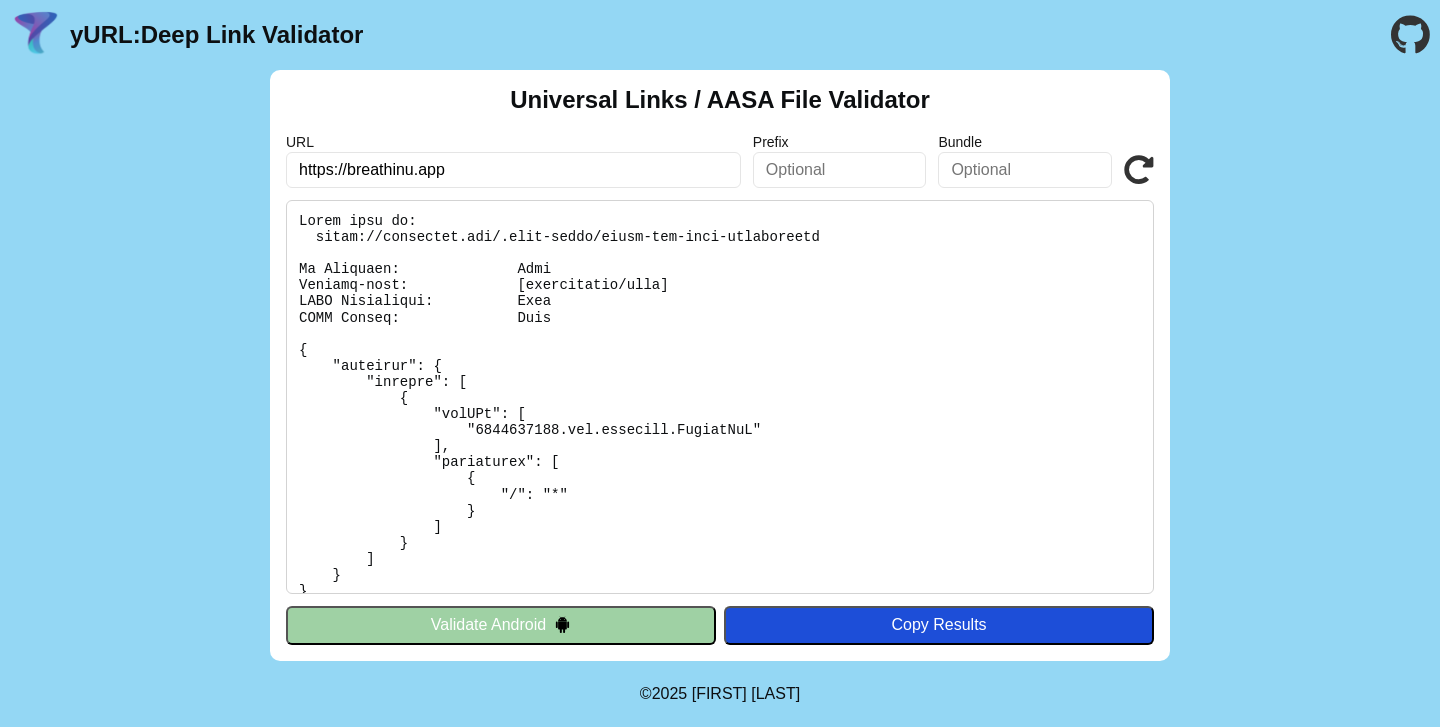 scroll, scrollTop: 0, scrollLeft: 0, axis: both 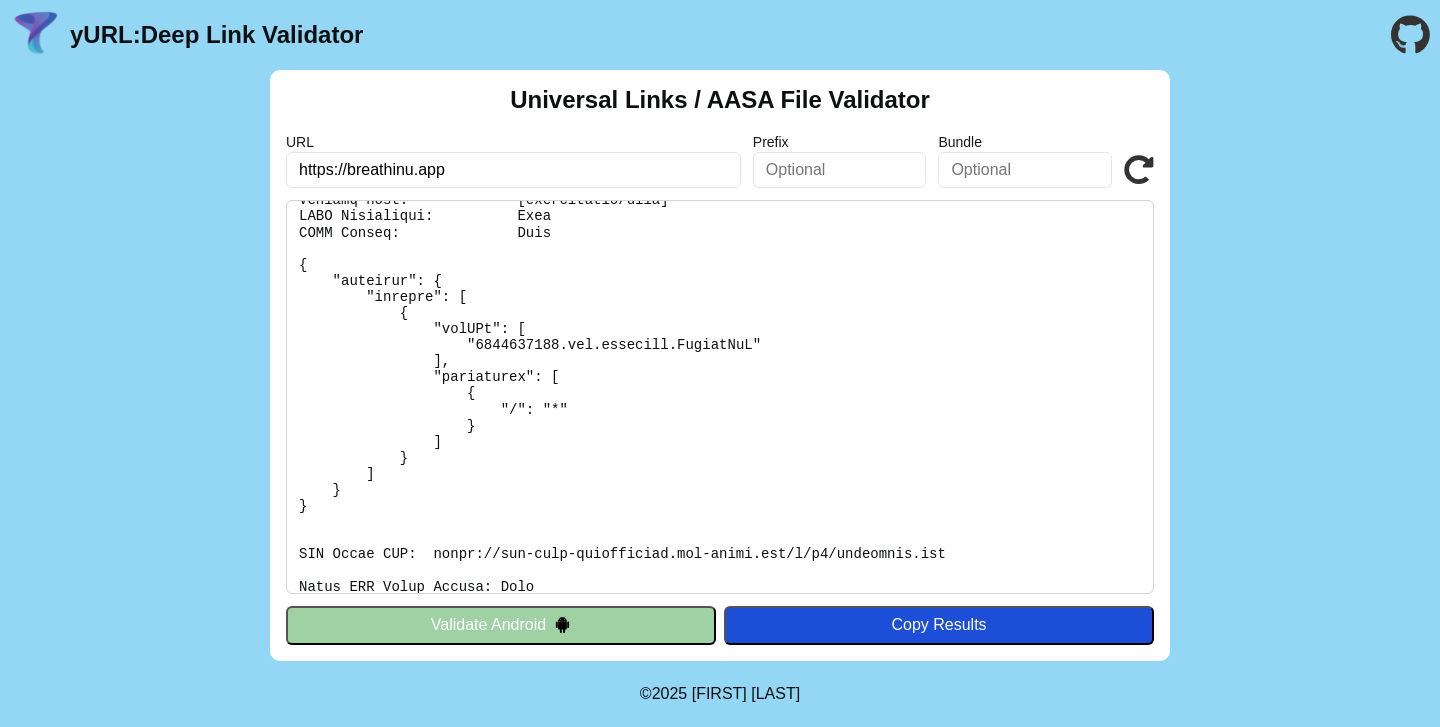 click at bounding box center (1139, 170) 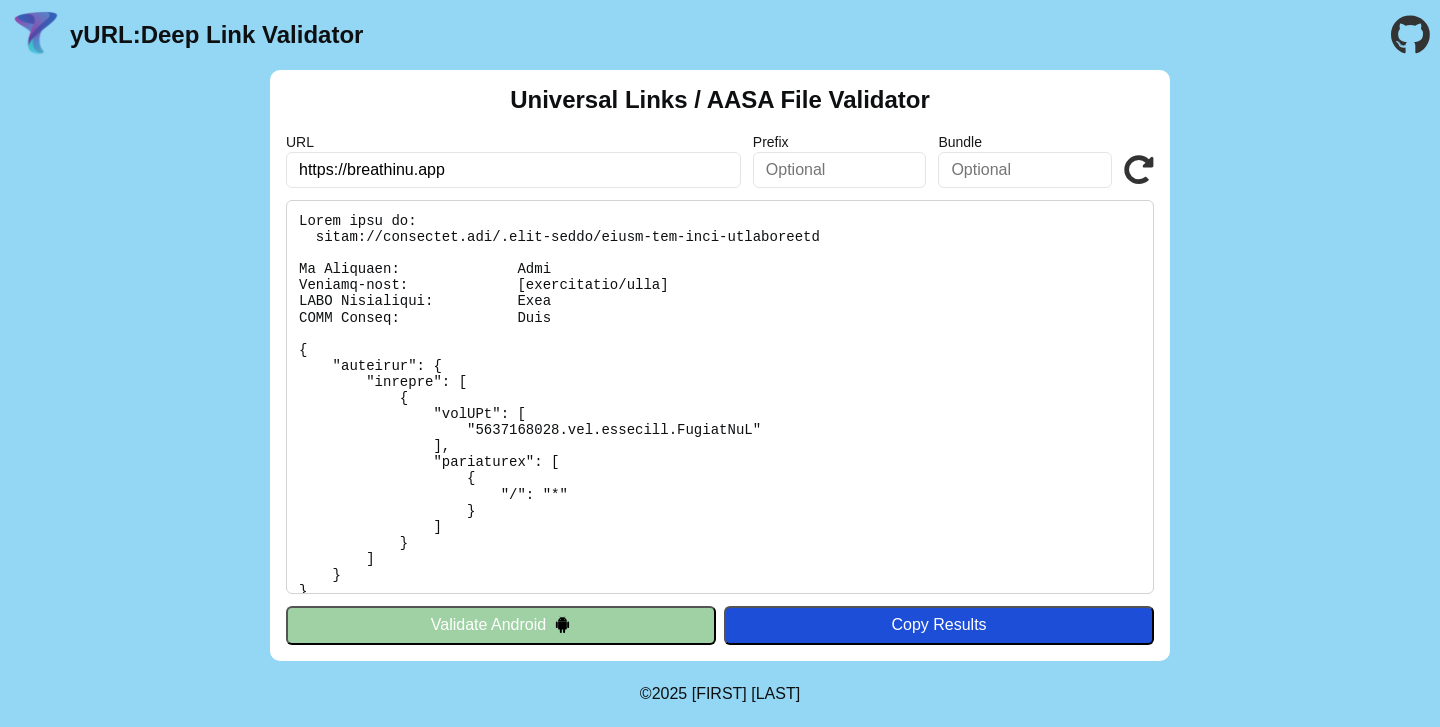 scroll, scrollTop: 0, scrollLeft: 0, axis: both 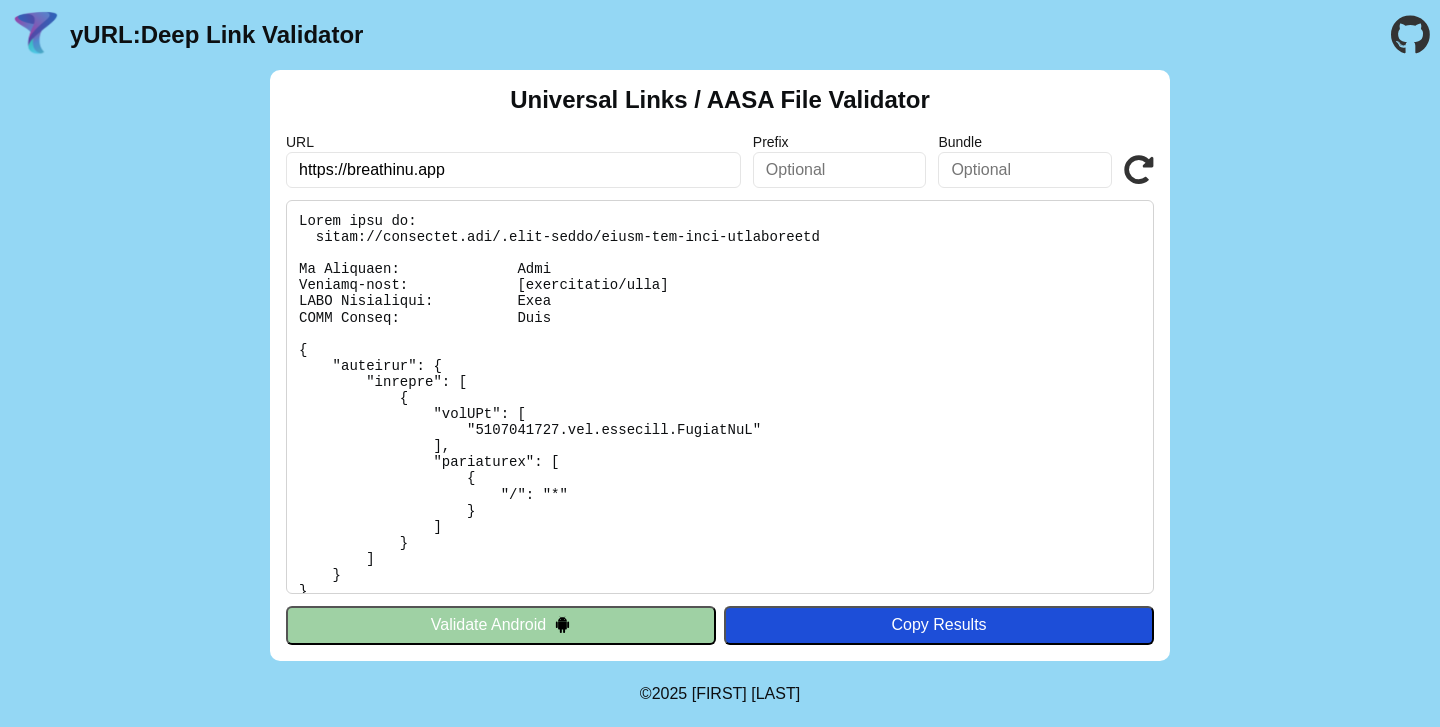 click at bounding box center [1139, 170] 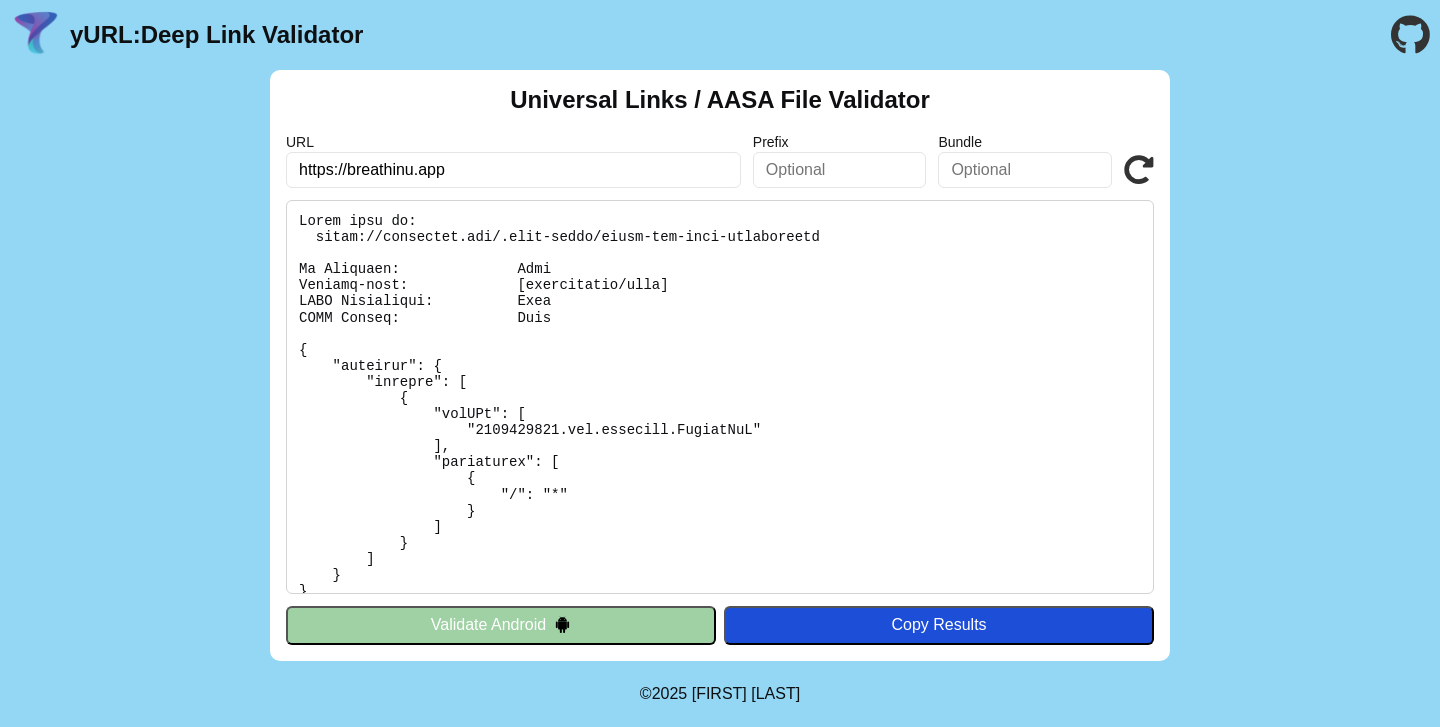 scroll, scrollTop: 0, scrollLeft: 0, axis: both 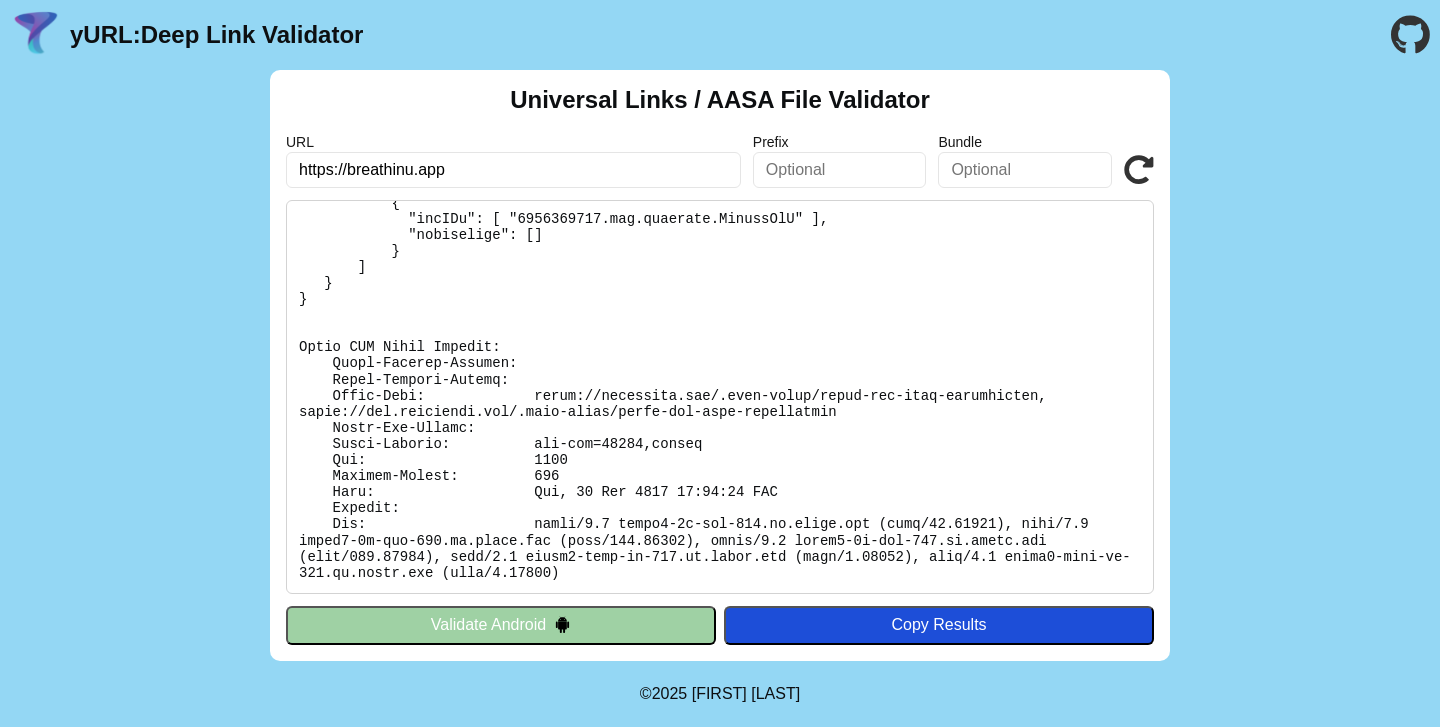 click at bounding box center [1139, 170] 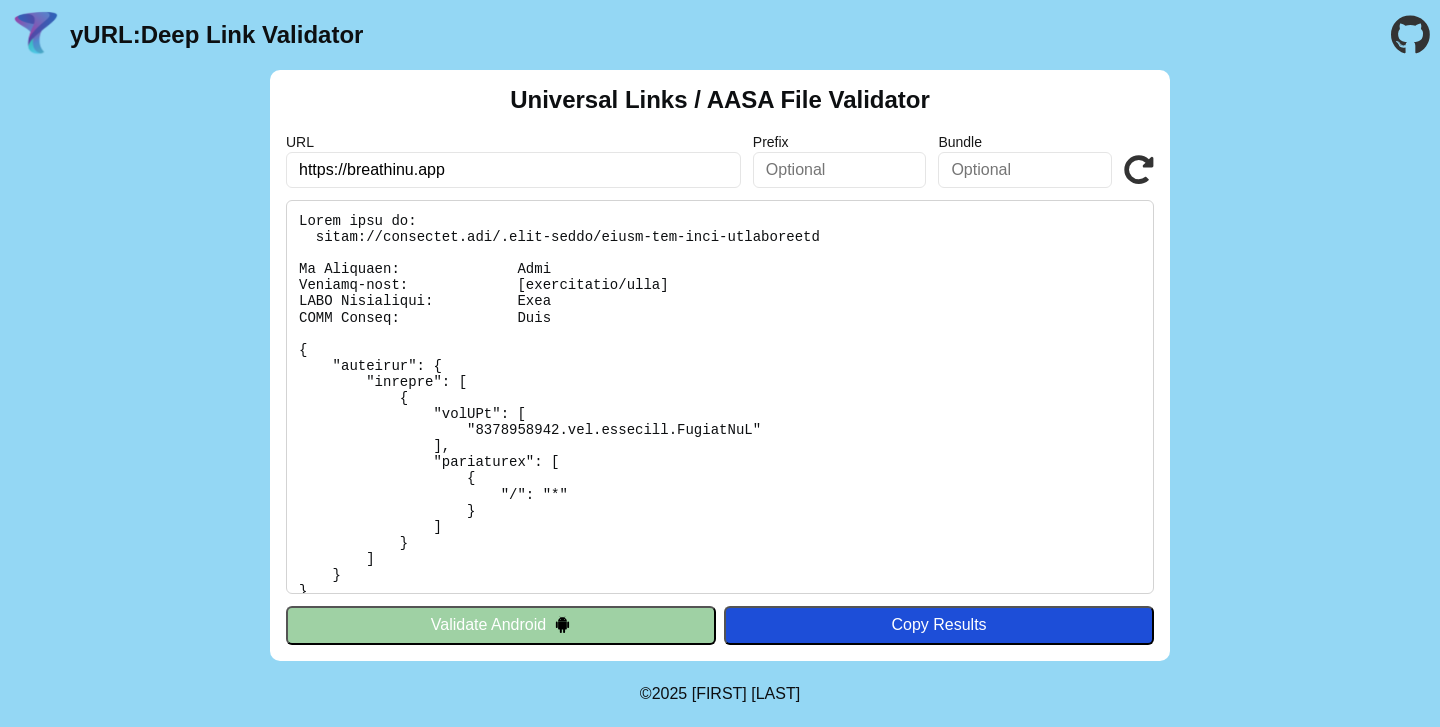 scroll, scrollTop: 0, scrollLeft: 0, axis: both 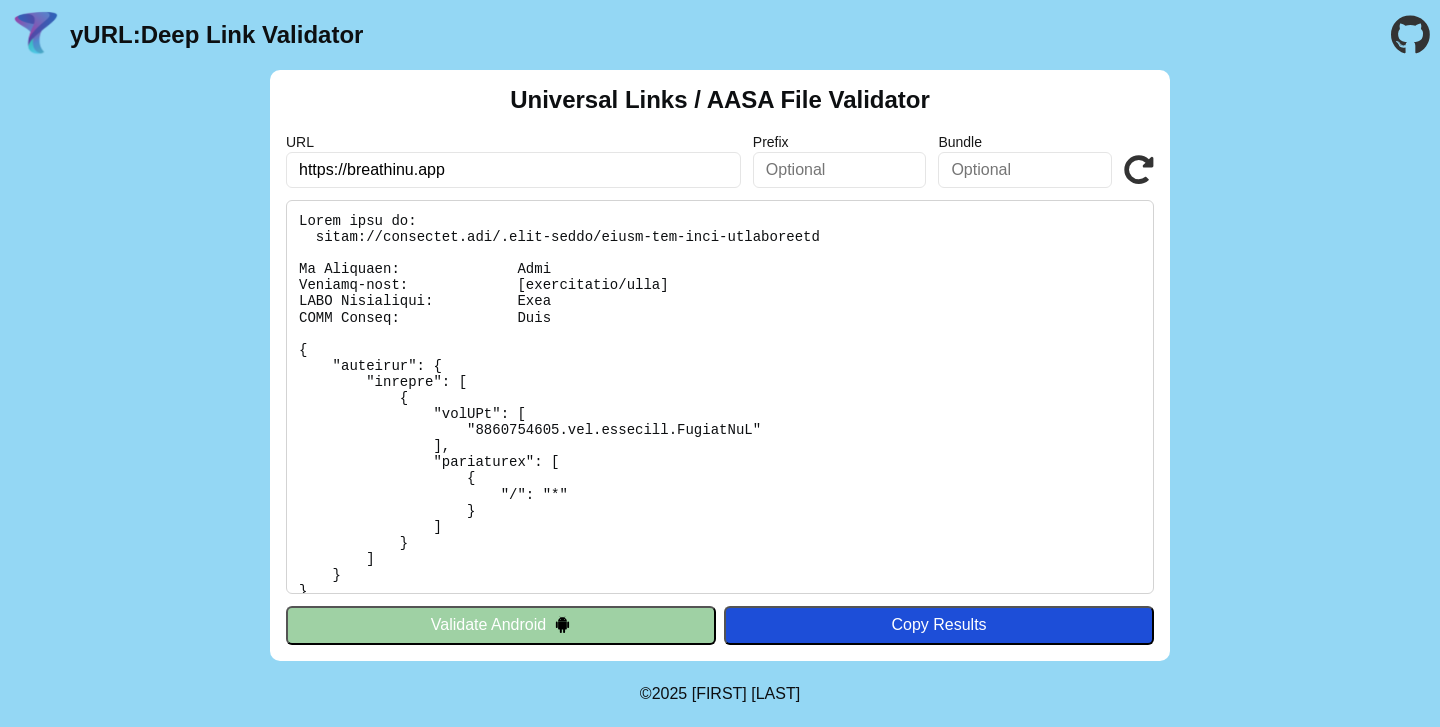 click at bounding box center [1139, 170] 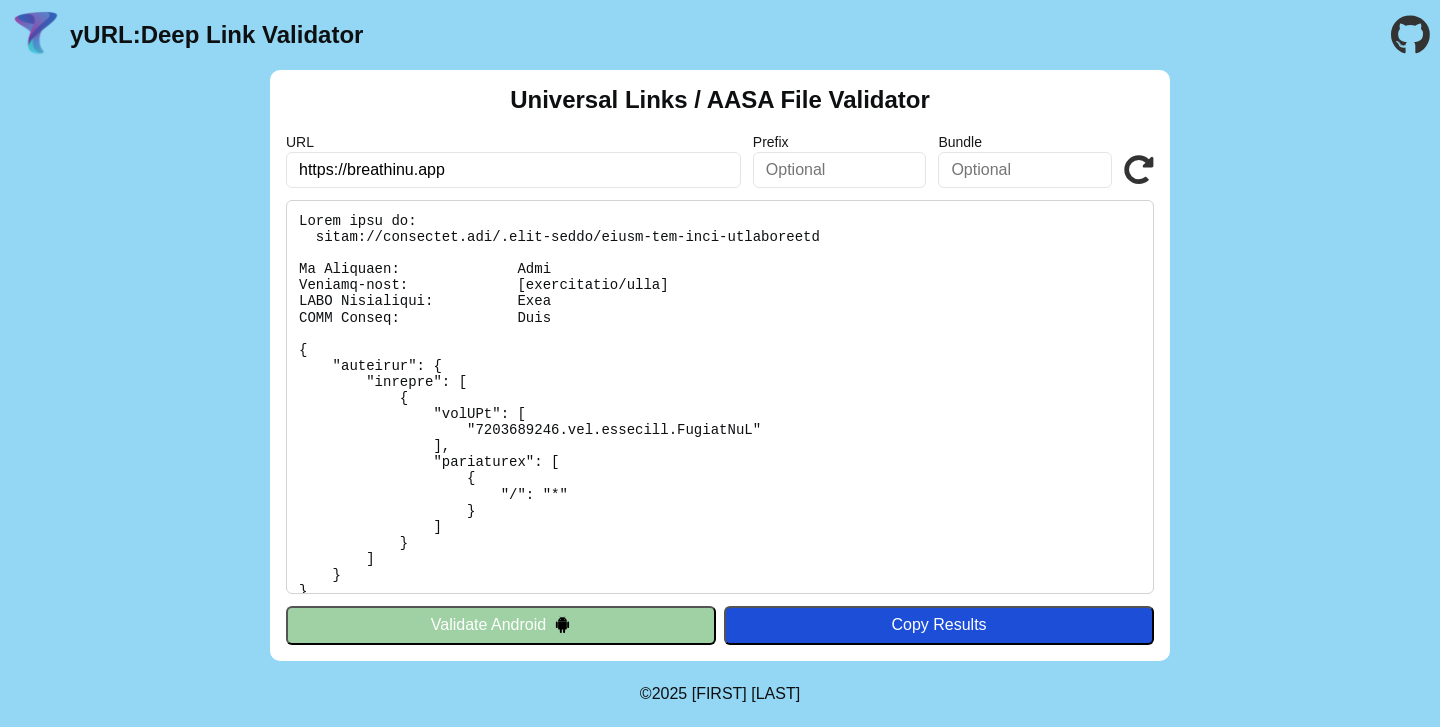 scroll, scrollTop: 0, scrollLeft: 0, axis: both 